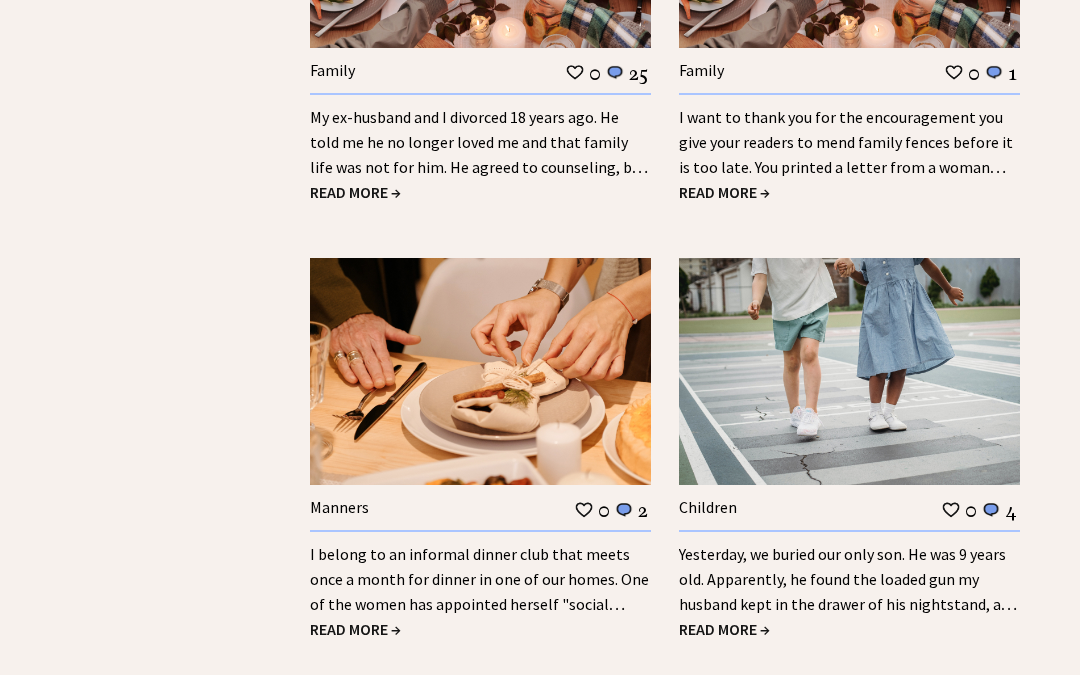 scroll, scrollTop: 3578, scrollLeft: 0, axis: vertical 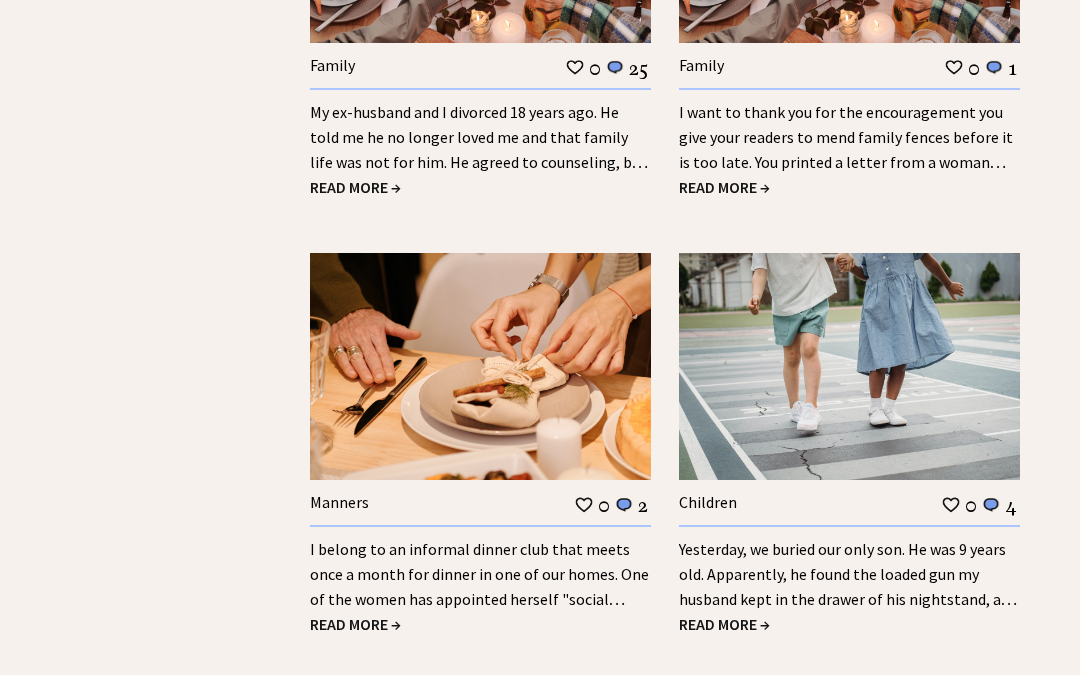 click at bounding box center [480, 366] 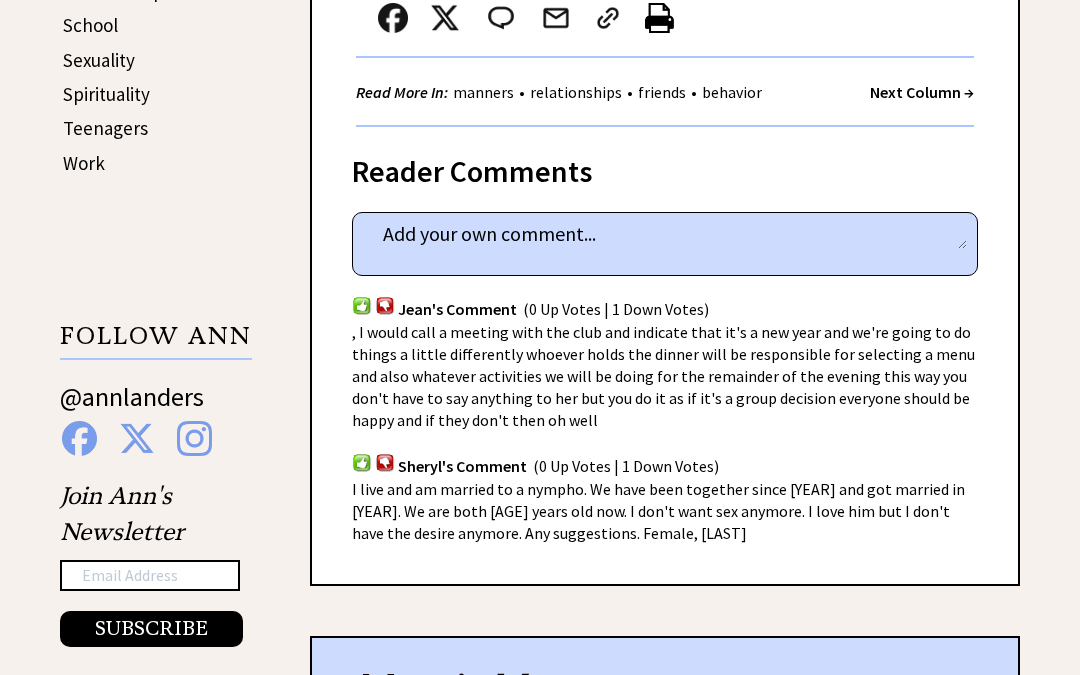scroll, scrollTop: 1050, scrollLeft: 0, axis: vertical 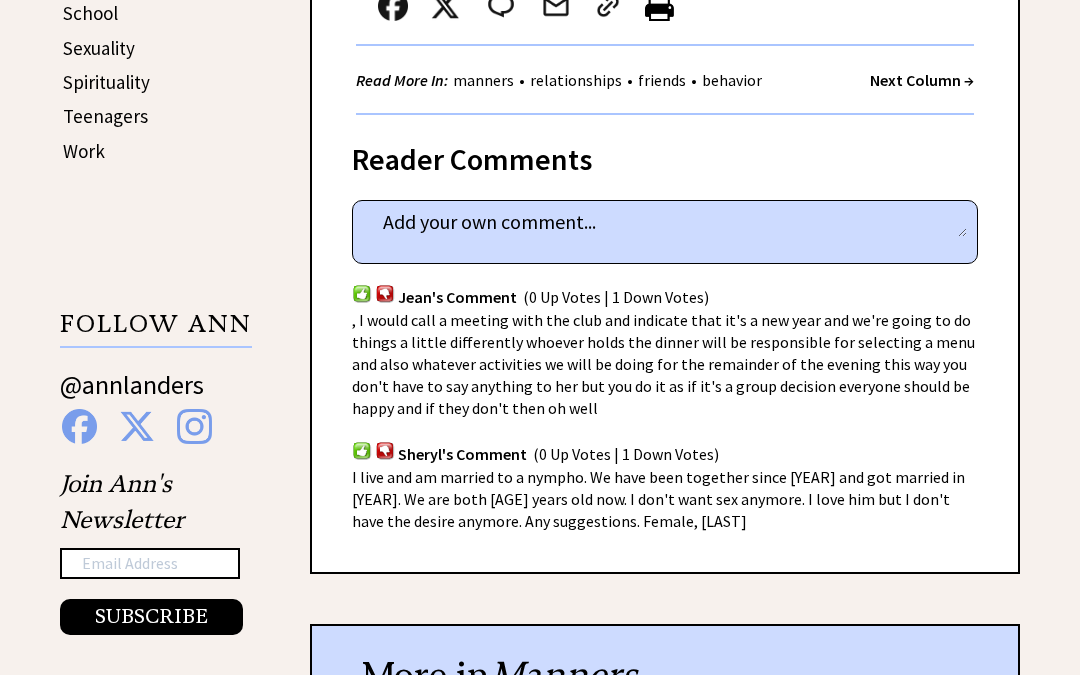 click on "I live and am married to a nympho. We have been together since 2008 and got married in 2011. We are both 57 years old now. I don't want sex anymore. I love him but I don't have the desire anymore. Any suggestions. Female, O'Brien" at bounding box center (658, 499) 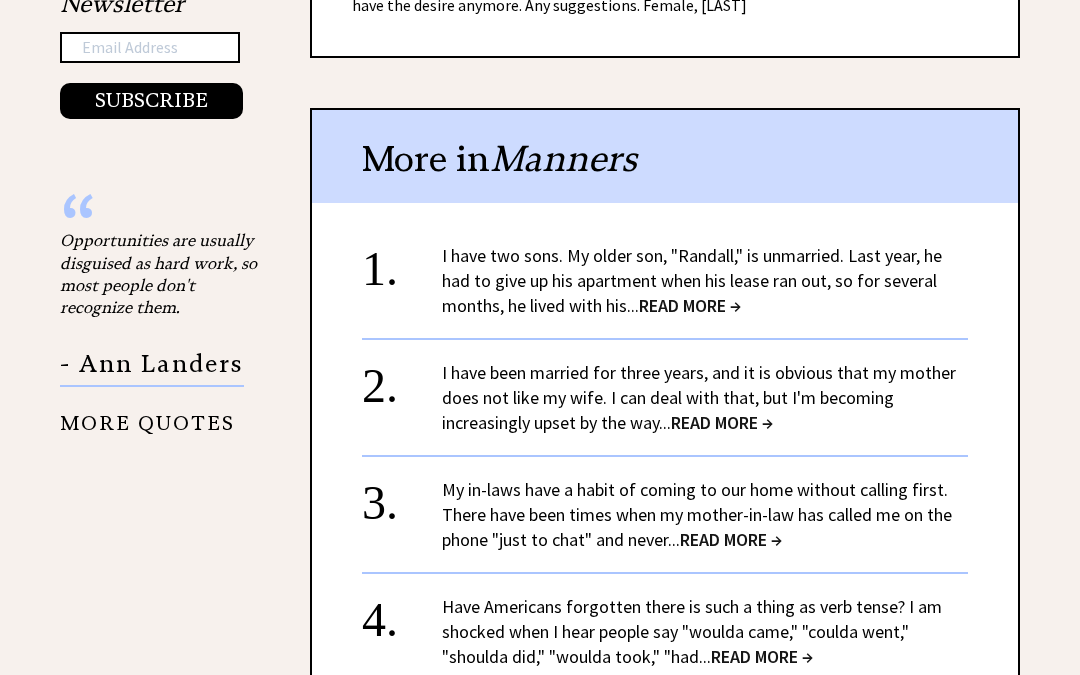 scroll, scrollTop: 1571, scrollLeft: 0, axis: vertical 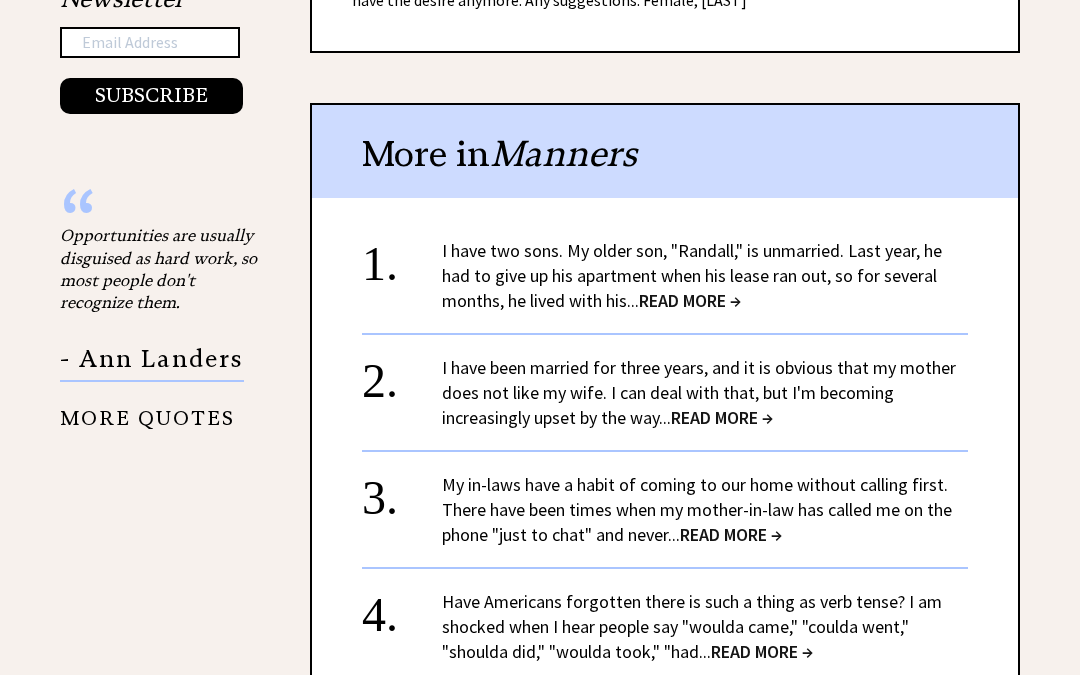 click on "READ MORE →" at bounding box center [690, 300] 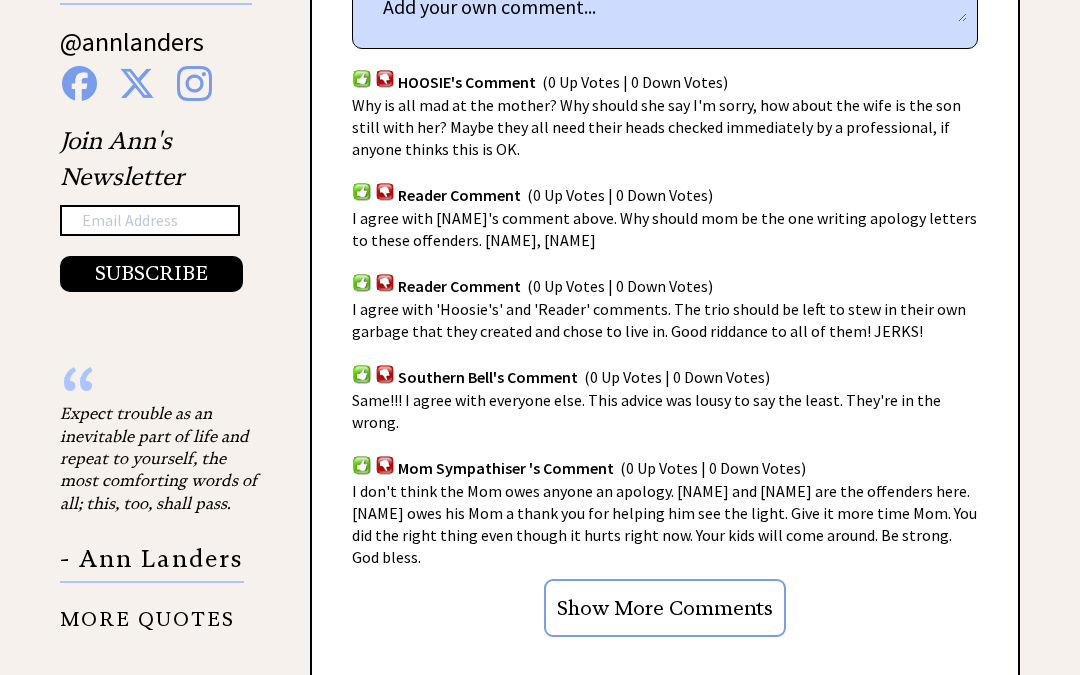 scroll, scrollTop: 1395, scrollLeft: 0, axis: vertical 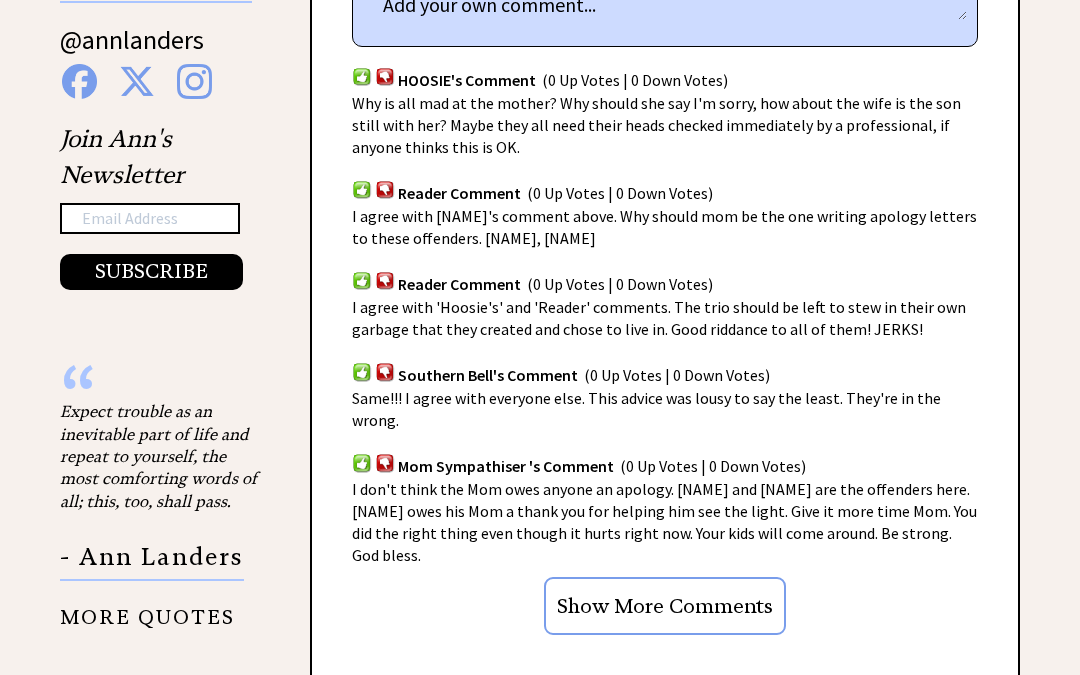 click on "Show More Comments" at bounding box center (665, 606) 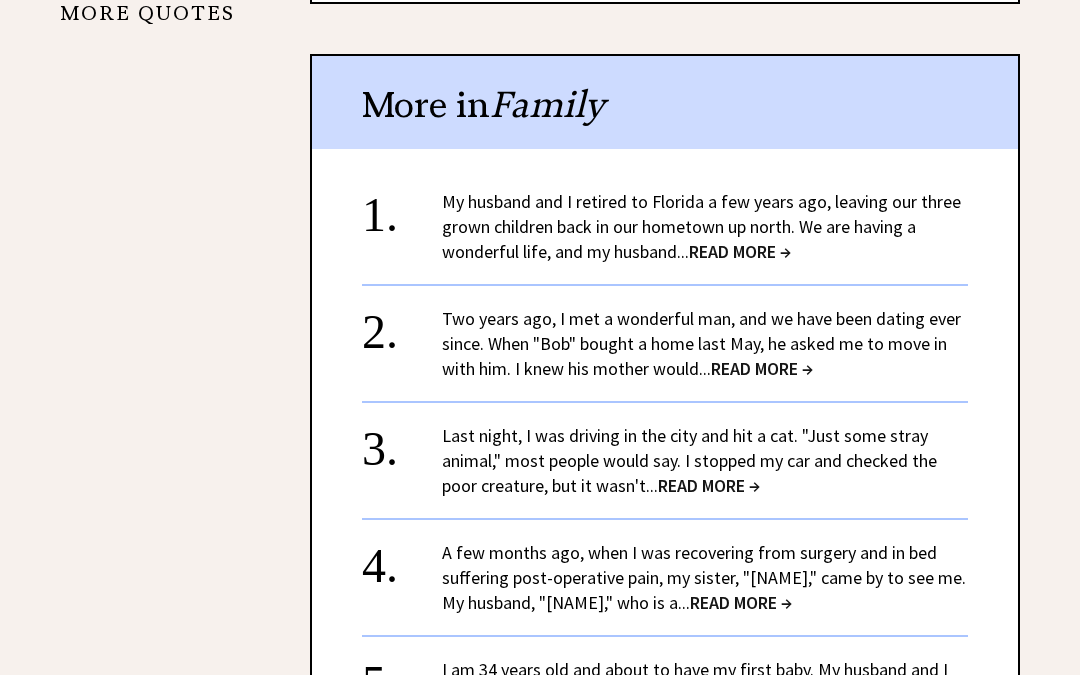 scroll, scrollTop: 2004, scrollLeft: 0, axis: vertical 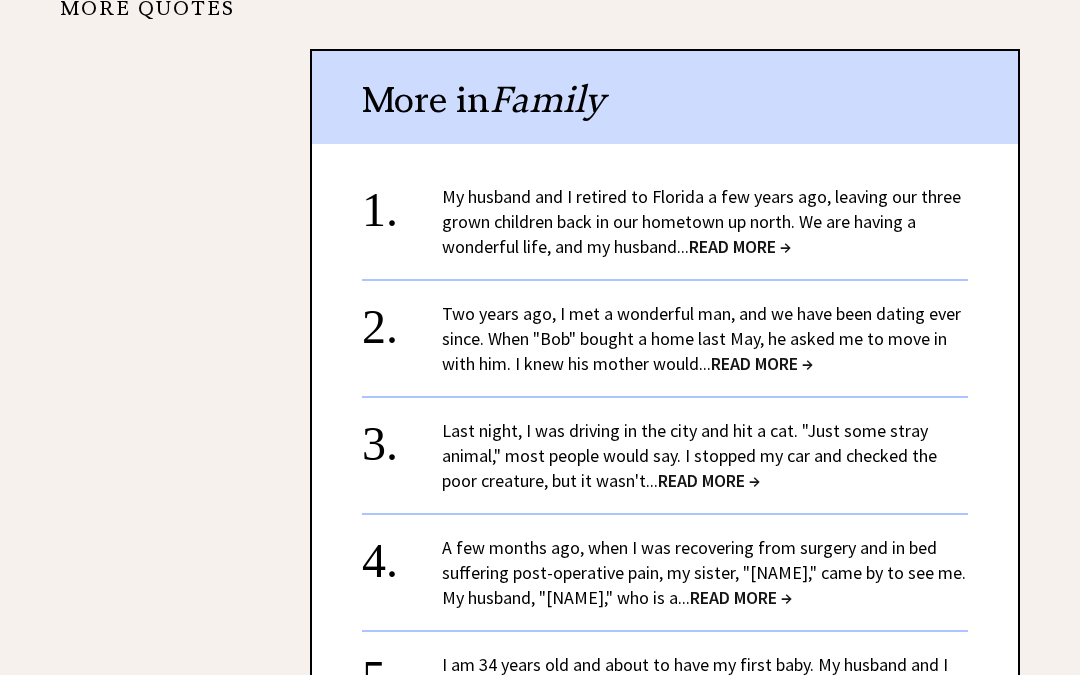 click on "Two years ago, I met a wonderful man, and we have been dating ever since. When "Bob" bought a home last May, he asked me to move in with him. I knew his mother would...  READ MORE →" at bounding box center (701, 338) 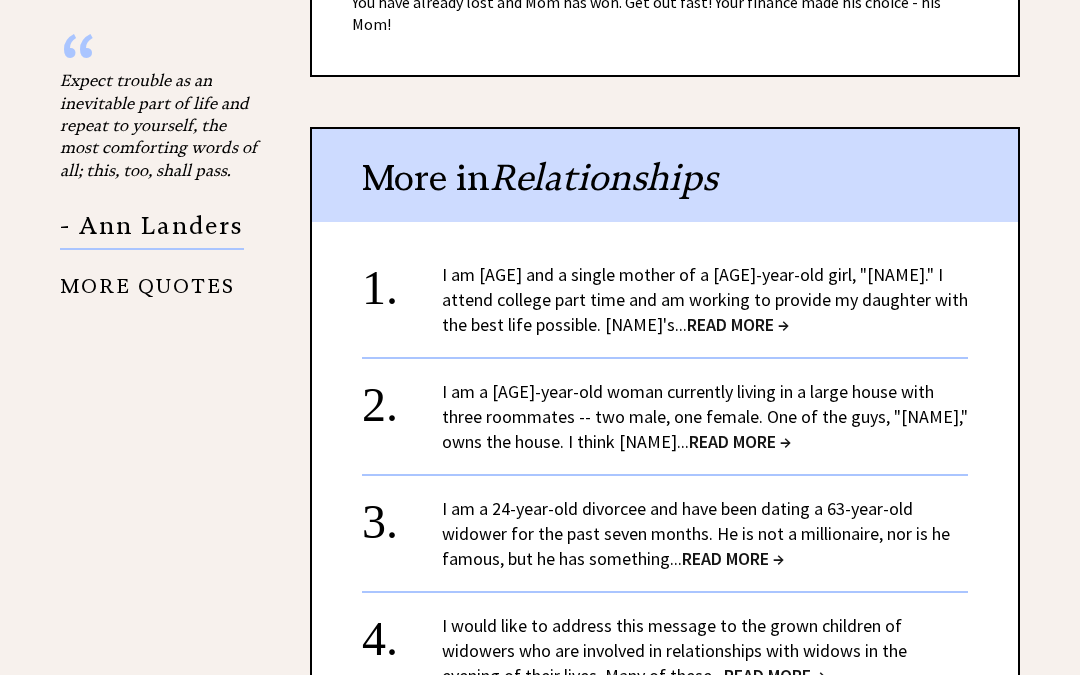 scroll, scrollTop: 1773, scrollLeft: 0, axis: vertical 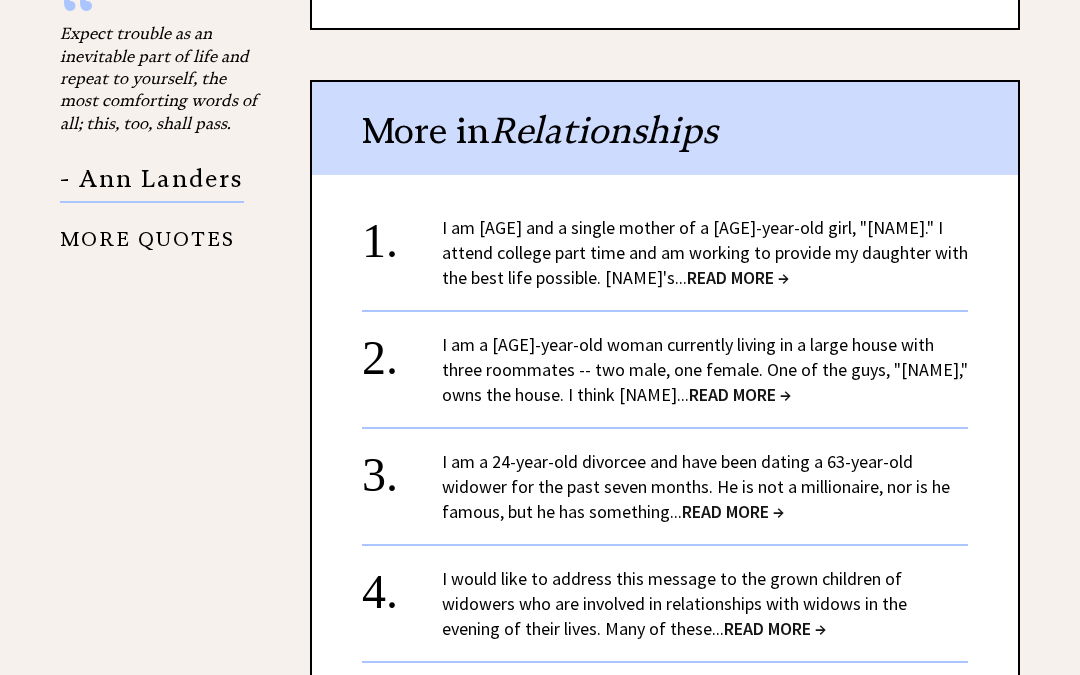 click on "READ MORE →" at bounding box center (738, 277) 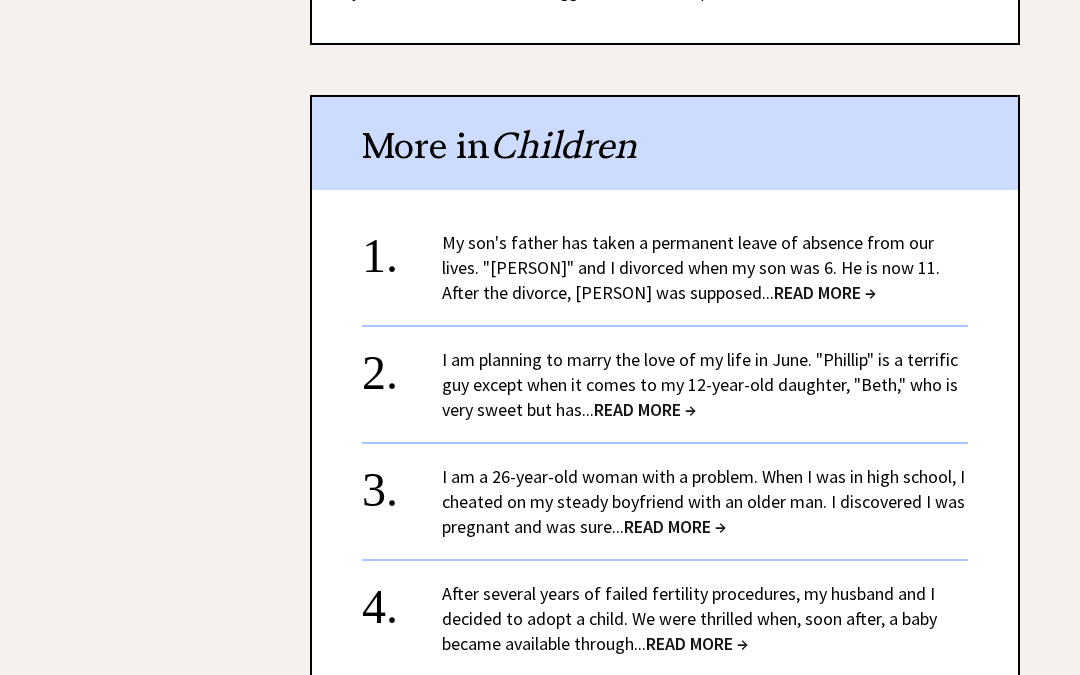 scroll, scrollTop: 2303, scrollLeft: 0, axis: vertical 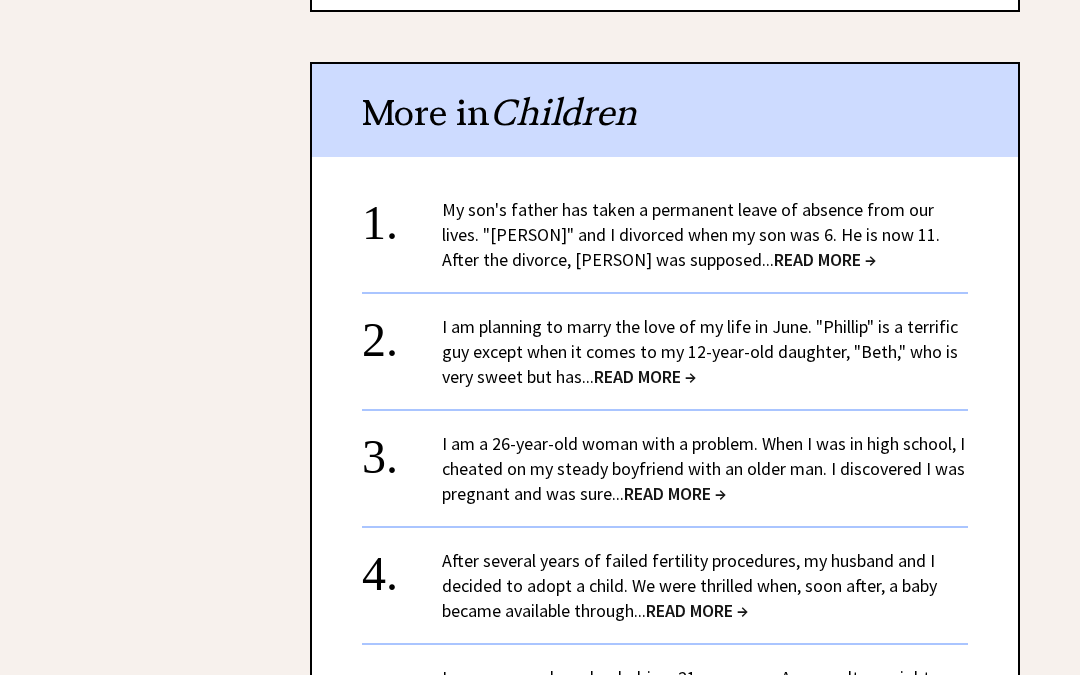 click on "READ MORE →" at bounding box center (825, 259) 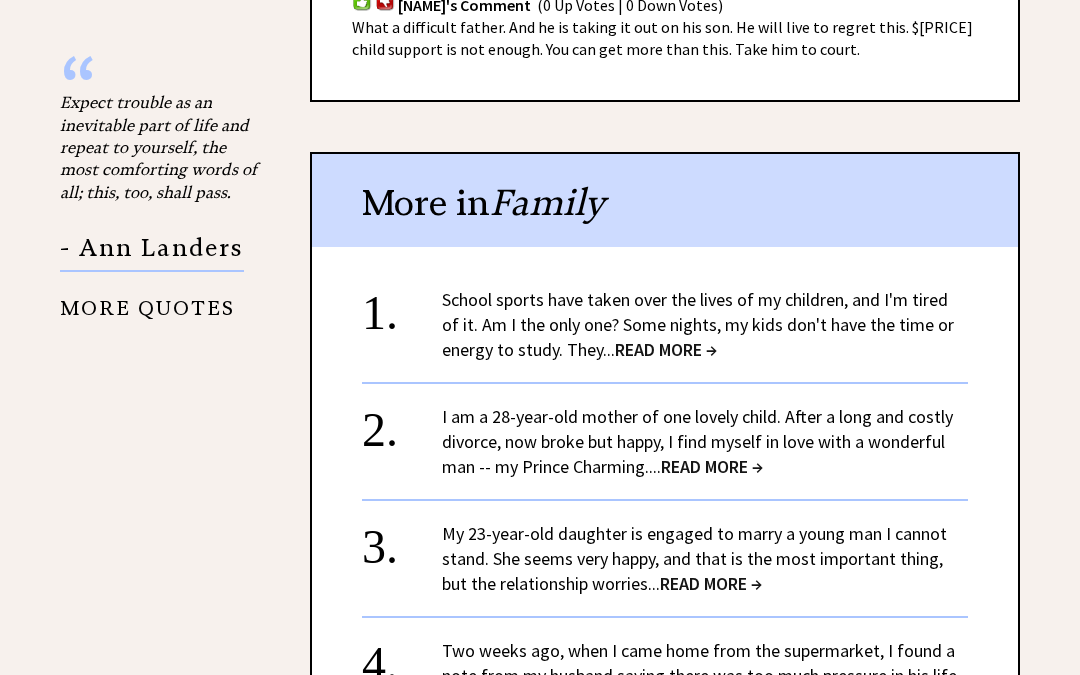 scroll, scrollTop: 1710, scrollLeft: 0, axis: vertical 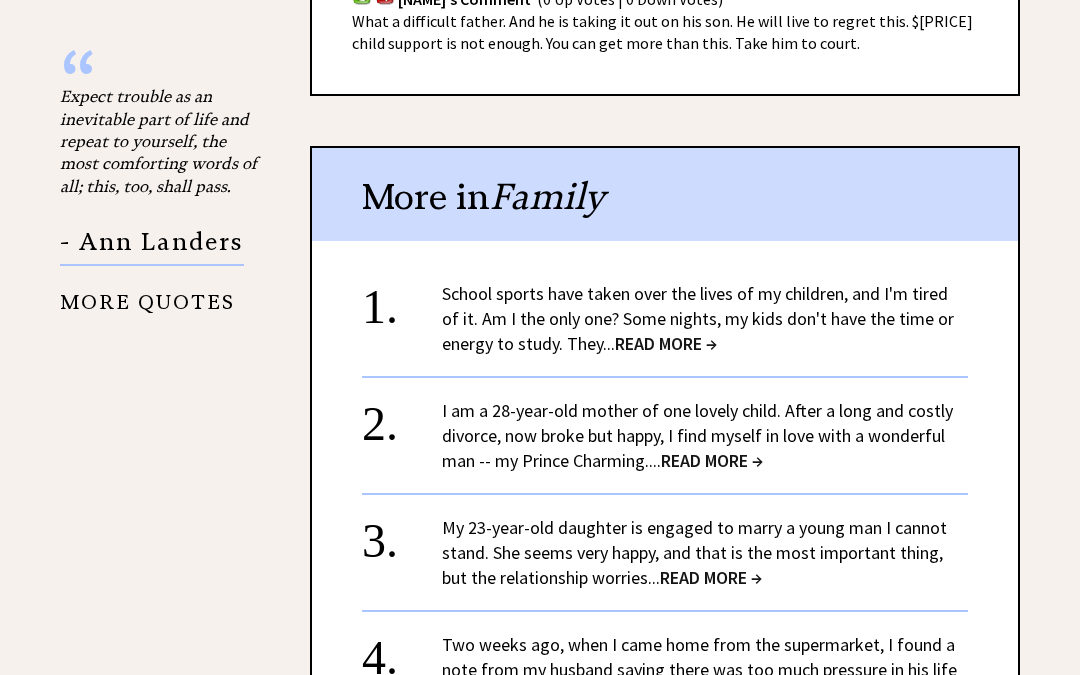 click on "I am a [AGE]-year-old mother of one lovely child. After a long and costly divorce, now broke but happy, I find myself in love with a wonderful man -- my Prince Charming....  READ MORE →" at bounding box center (697, 435) 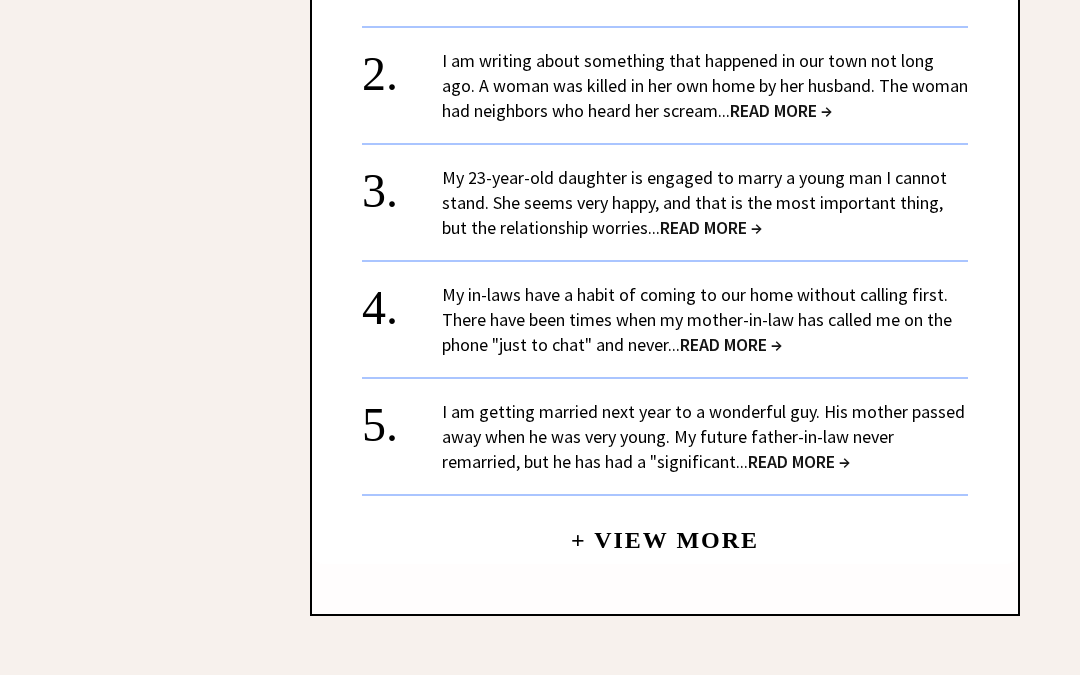 scroll, scrollTop: 2072, scrollLeft: 0, axis: vertical 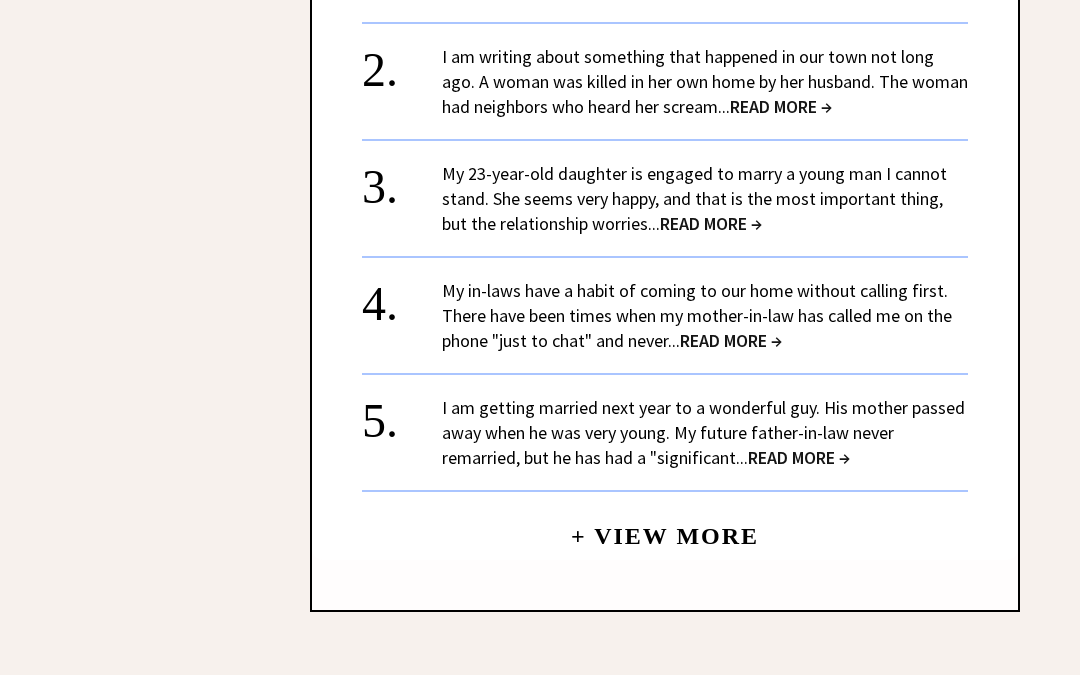 click on "My in-laws have a habit of coming to our home without calling first. There have been times when my mother-in-law has called me on the phone "just to chat" and never...  READ MORE →" at bounding box center [697, 315] 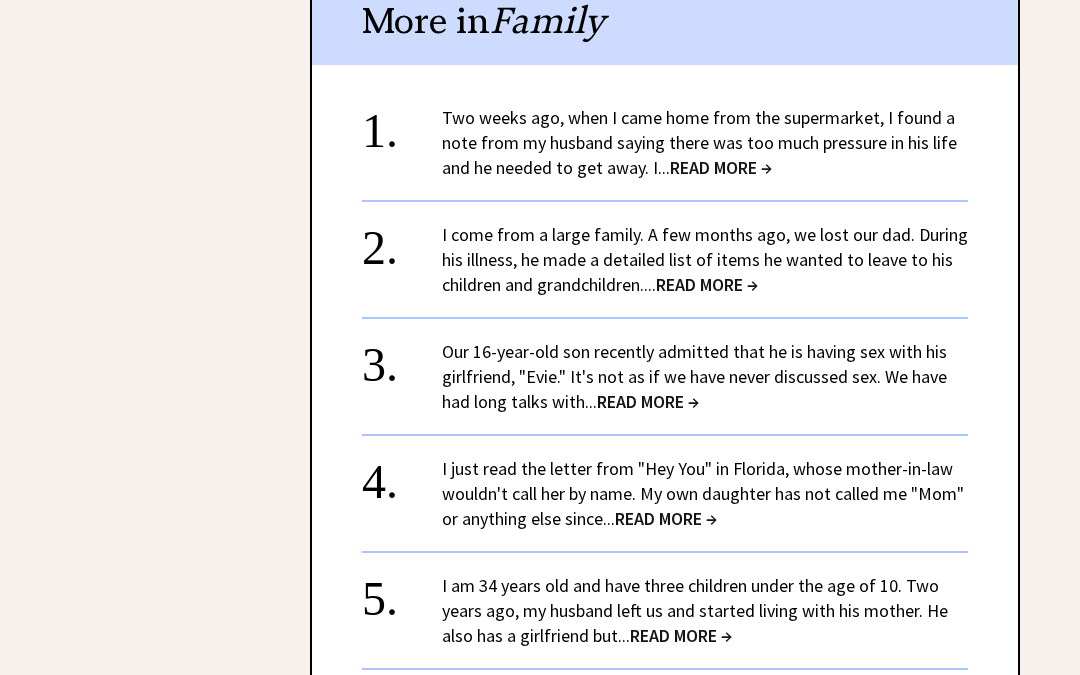 scroll, scrollTop: 2235, scrollLeft: 0, axis: vertical 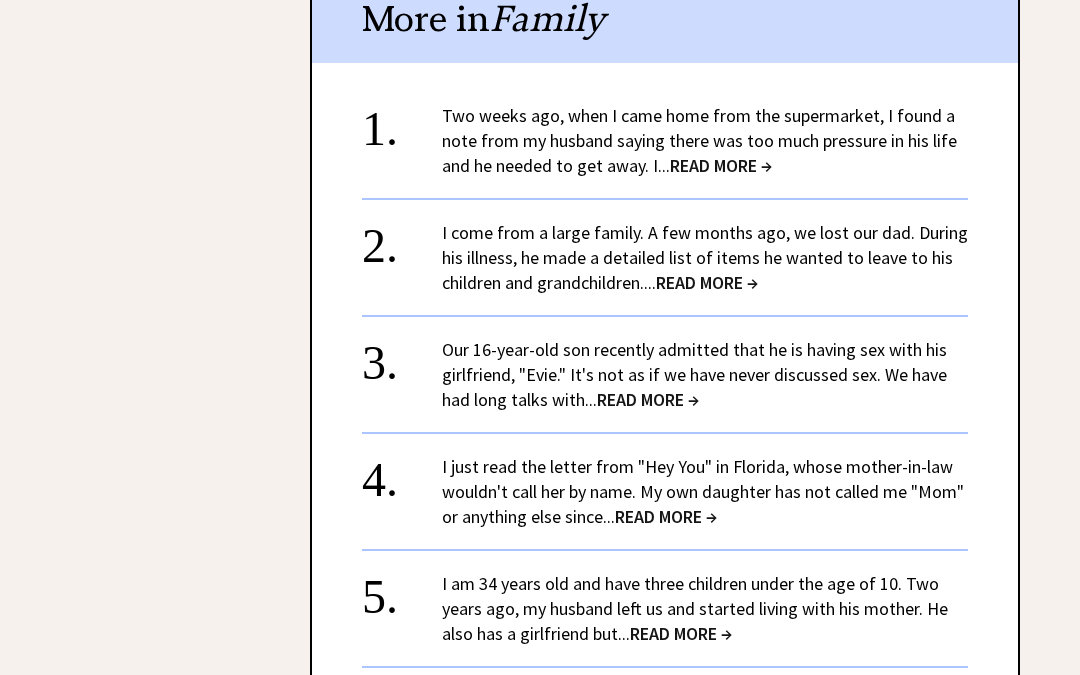 click on "Two weeks ago, when I came home from the supermarket, I found a note from my husband saying there was too much pressure in his life and he needed to get away. I...  READ MORE →" at bounding box center [699, 140] 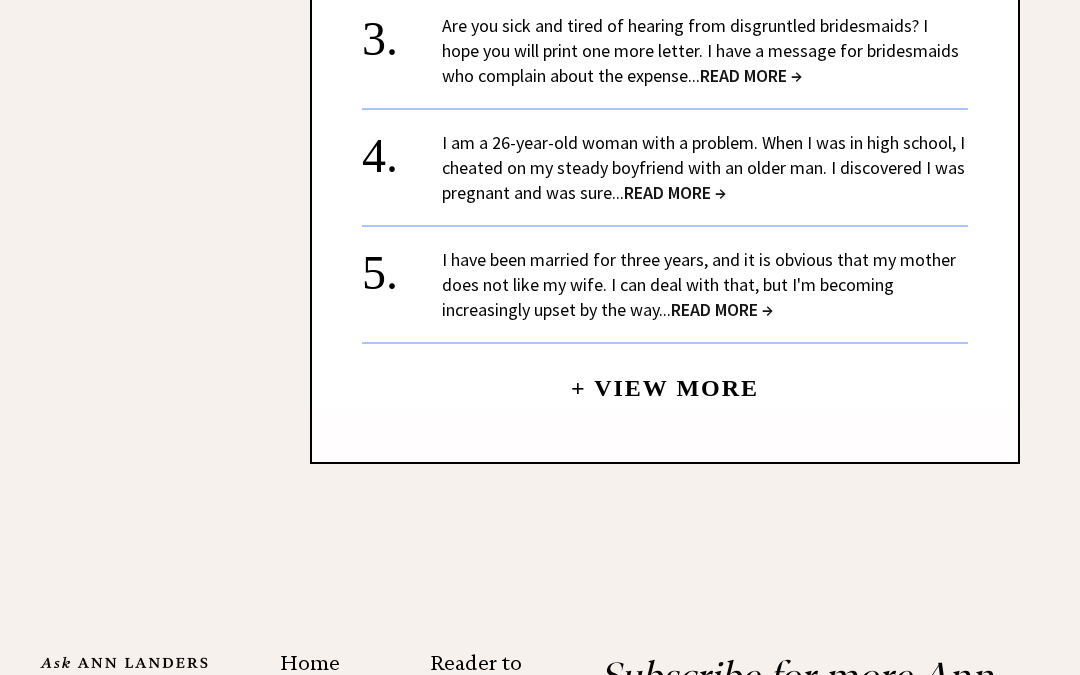 scroll, scrollTop: 2449, scrollLeft: 0, axis: vertical 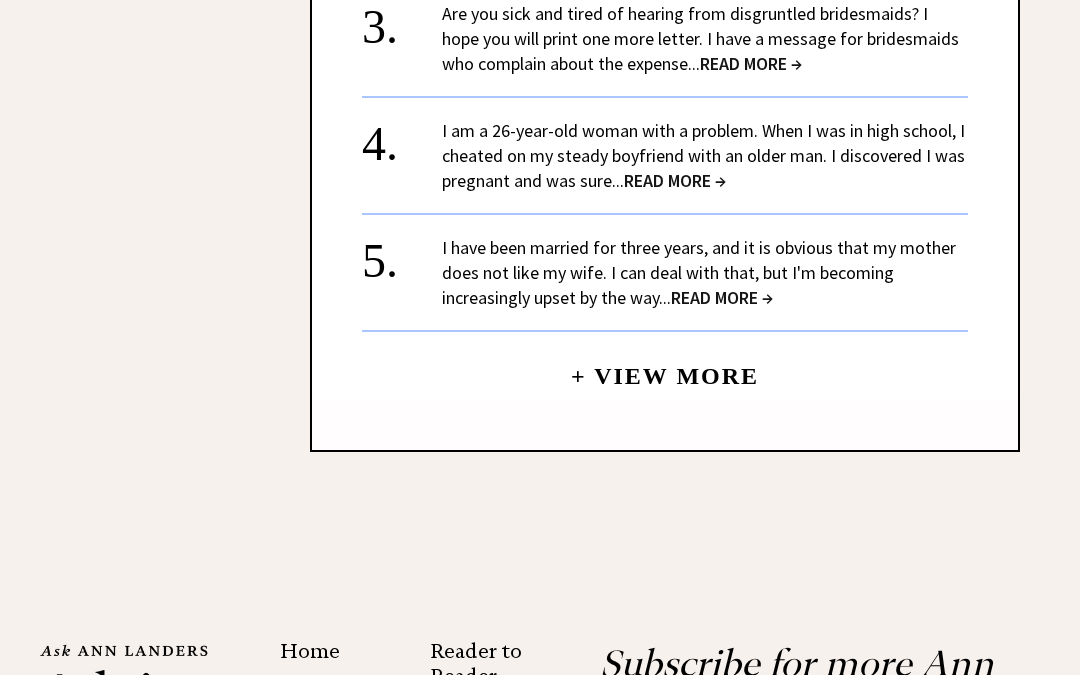 click on "+ View More" at bounding box center (665, 367) 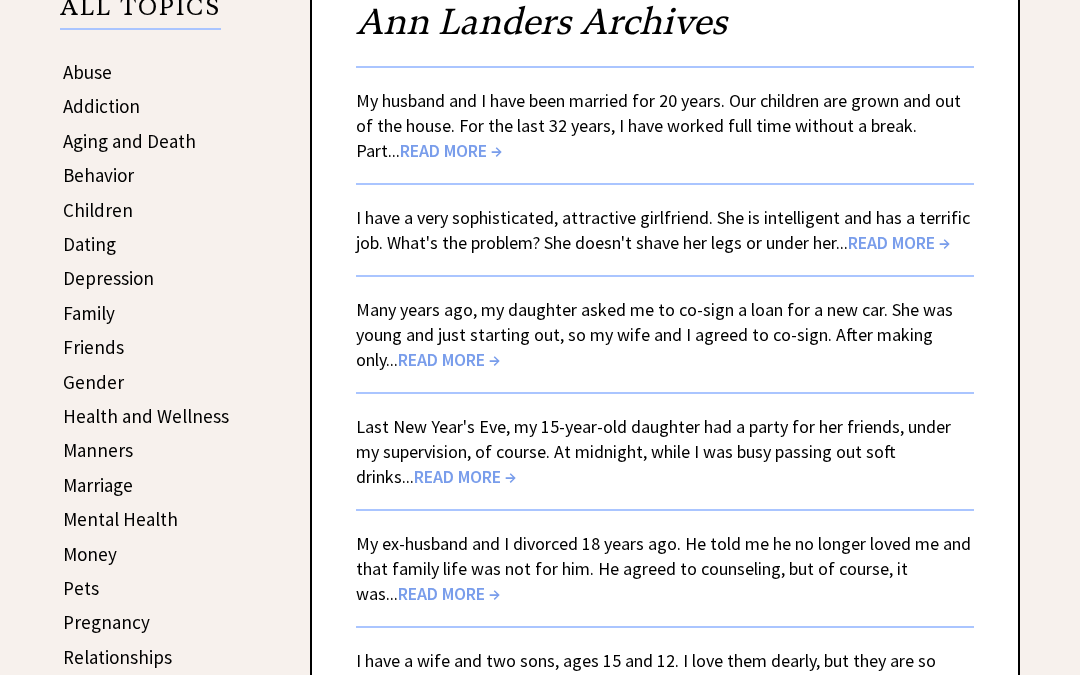 scroll, scrollTop: 372, scrollLeft: 0, axis: vertical 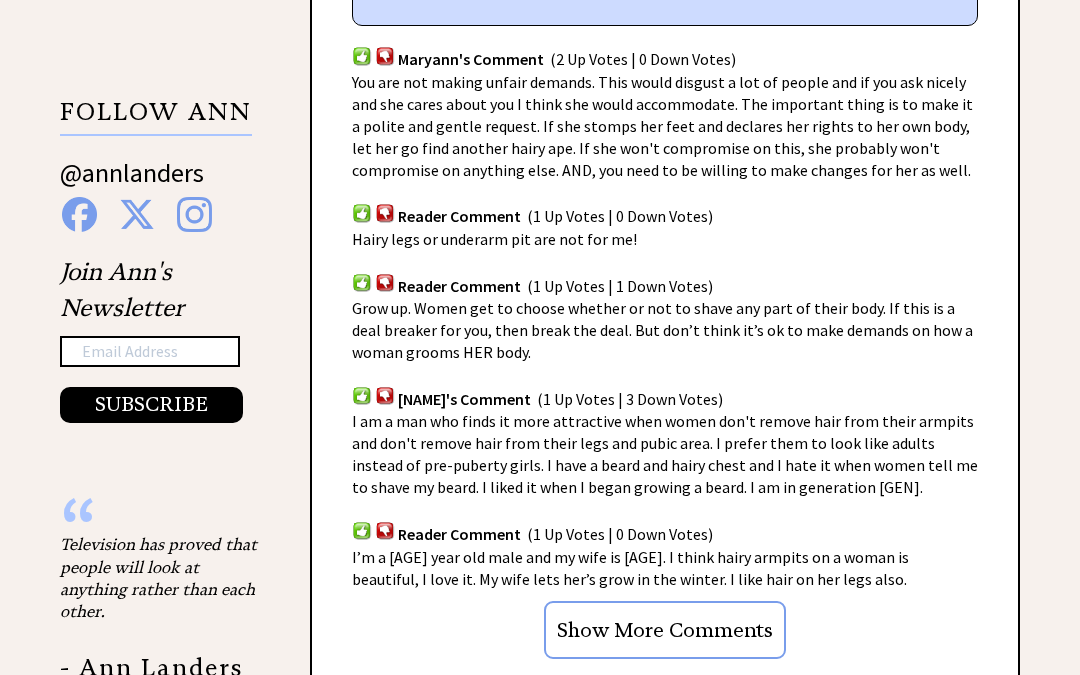 click on "Show More Comments" at bounding box center (665, 630) 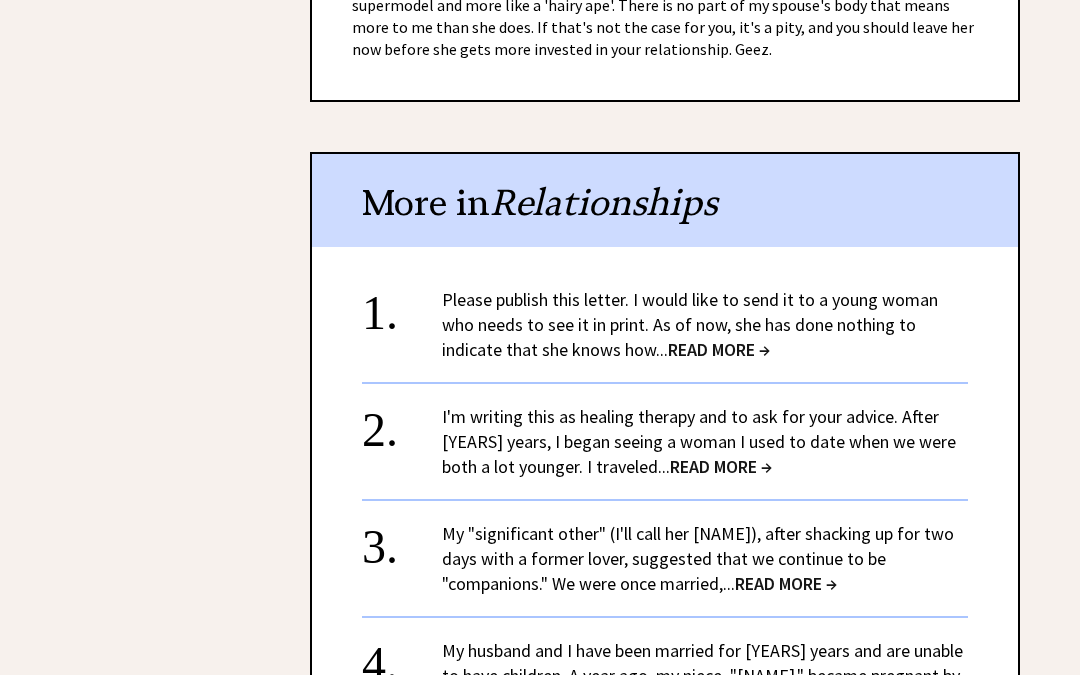 scroll, scrollTop: 4943, scrollLeft: 0, axis: vertical 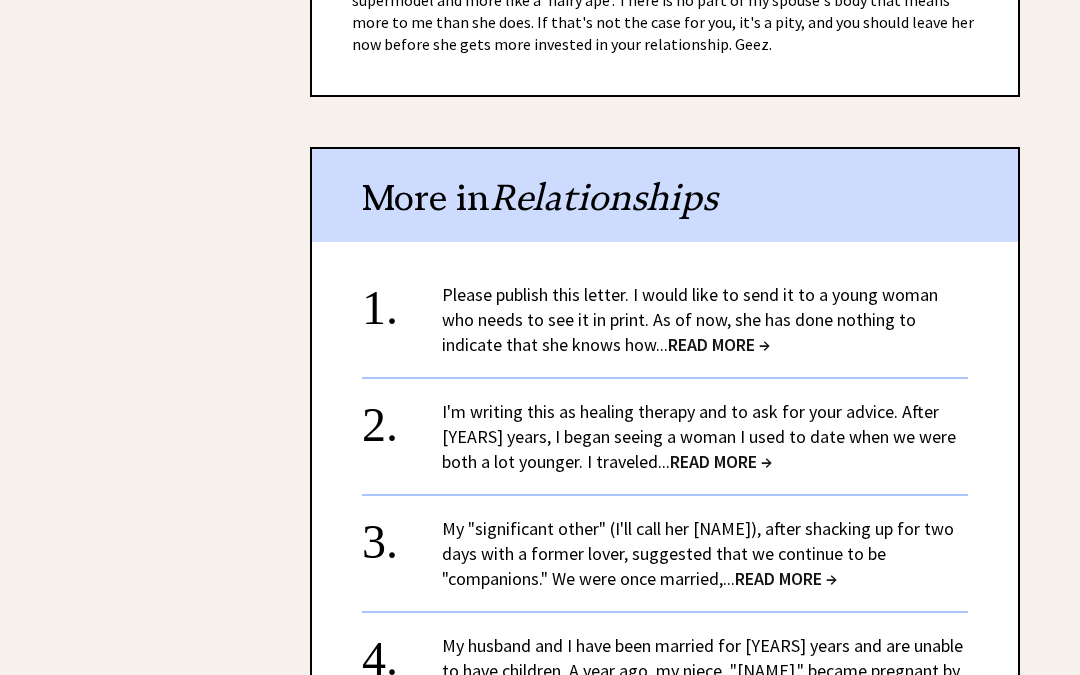 click on "Please publish this letter. I would like to send it to a young woman who needs to see it in print. As of now, she has done nothing to indicate that she knows how...  READ MORE →" at bounding box center (690, 319) 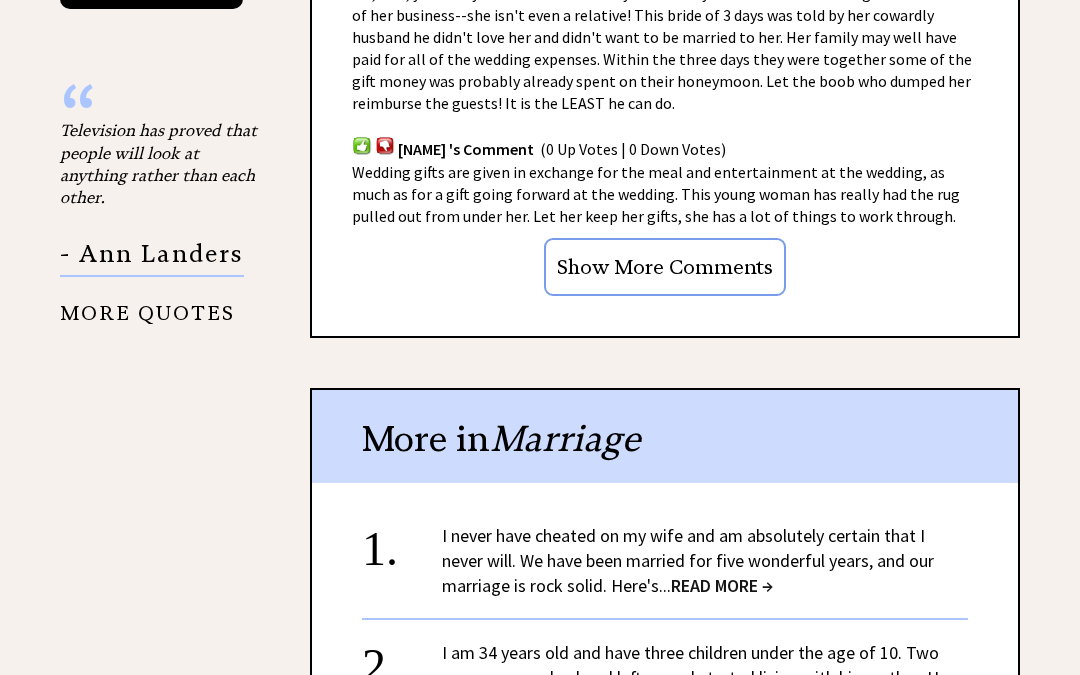 scroll, scrollTop: 1678, scrollLeft: 0, axis: vertical 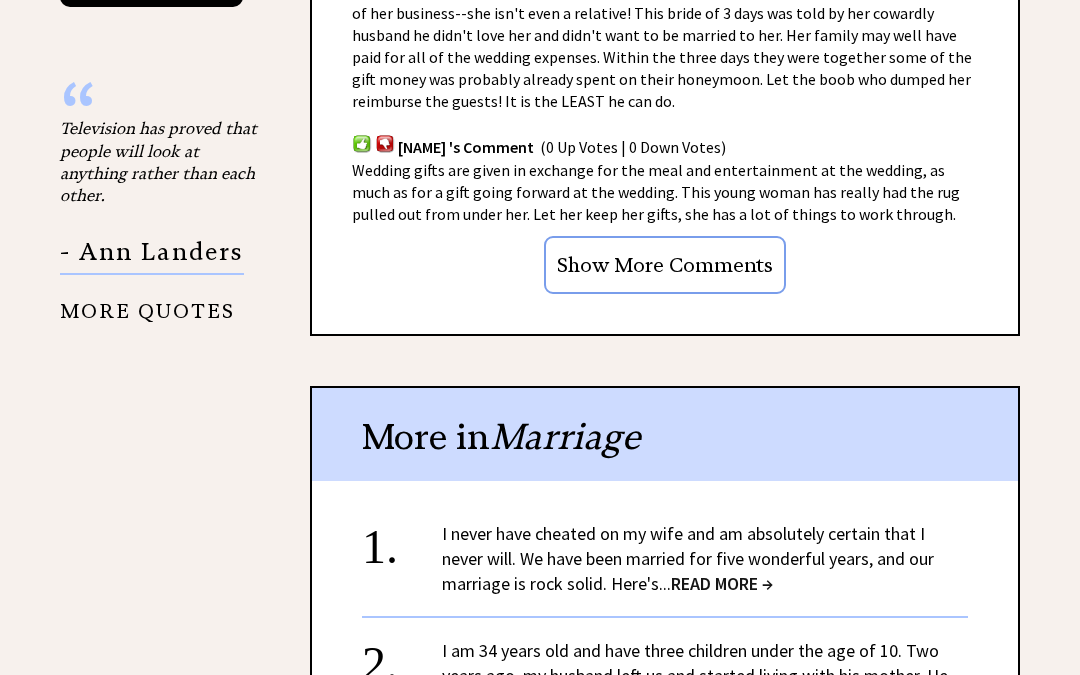 click on "Show More Comments" at bounding box center [665, 265] 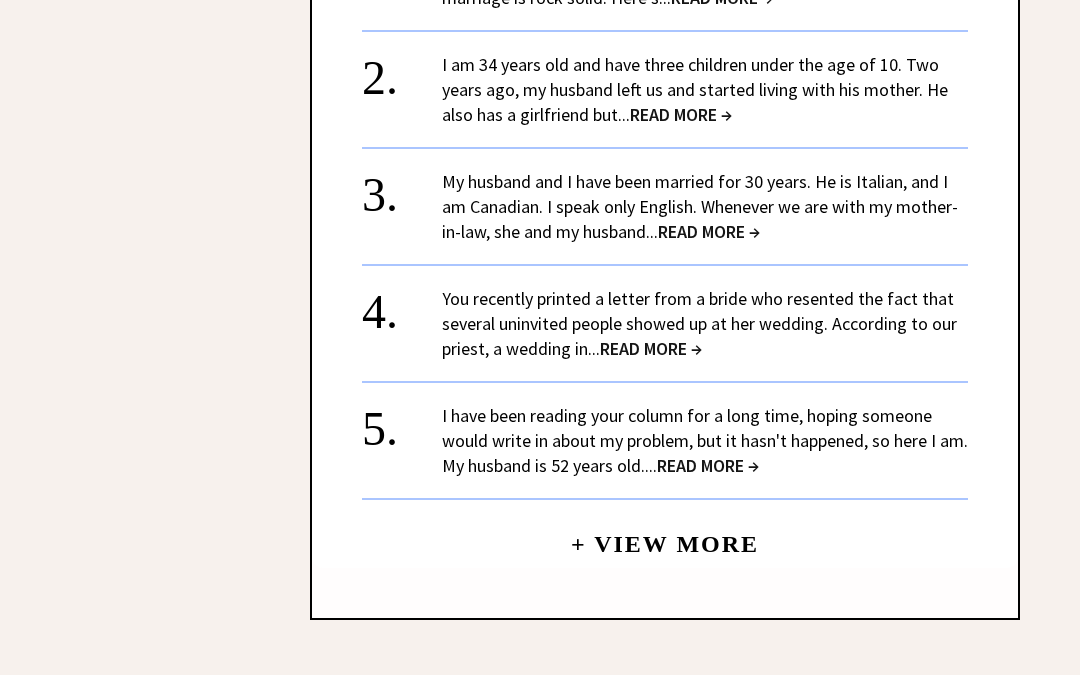scroll, scrollTop: 2401, scrollLeft: 0, axis: vertical 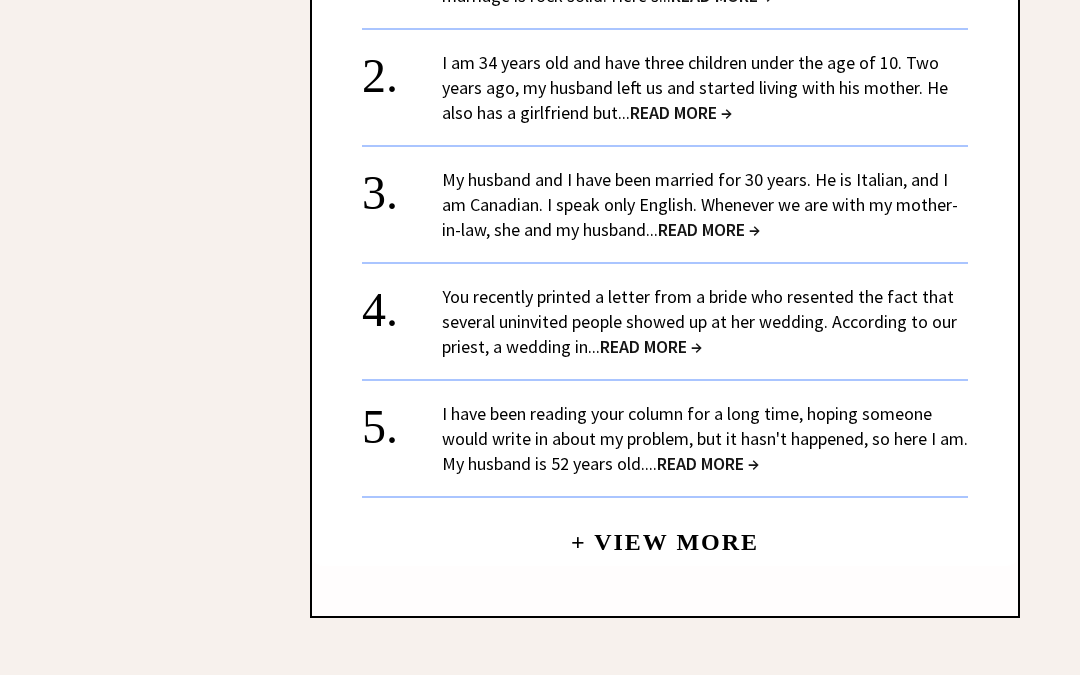 click on "READ MORE →" at bounding box center [709, 229] 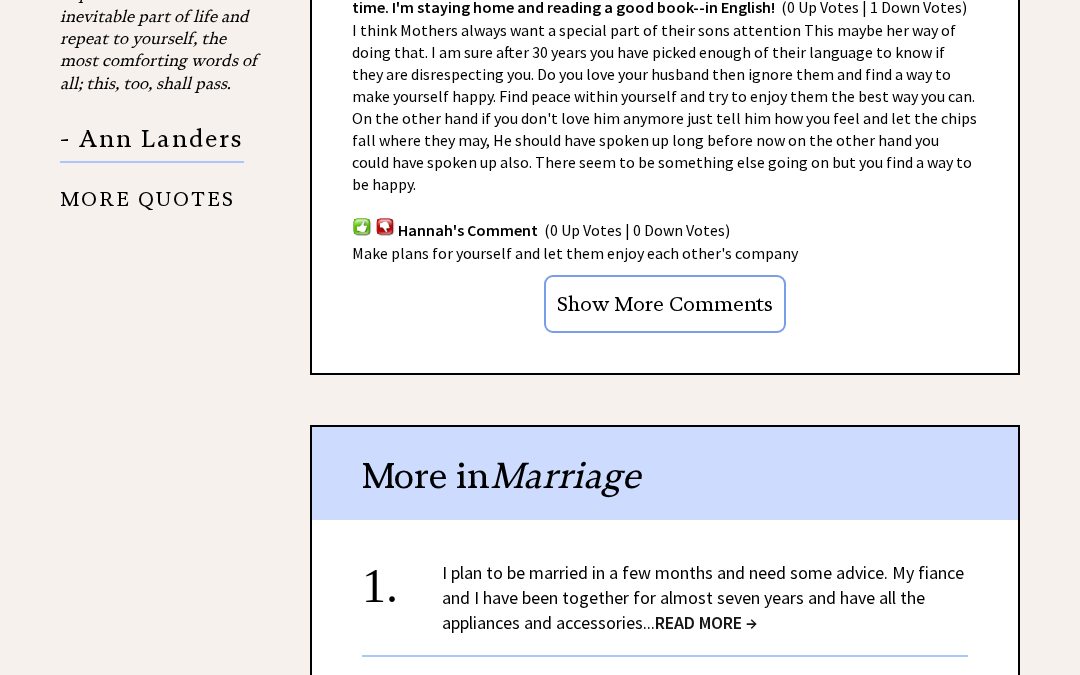 scroll, scrollTop: 1815, scrollLeft: 0, axis: vertical 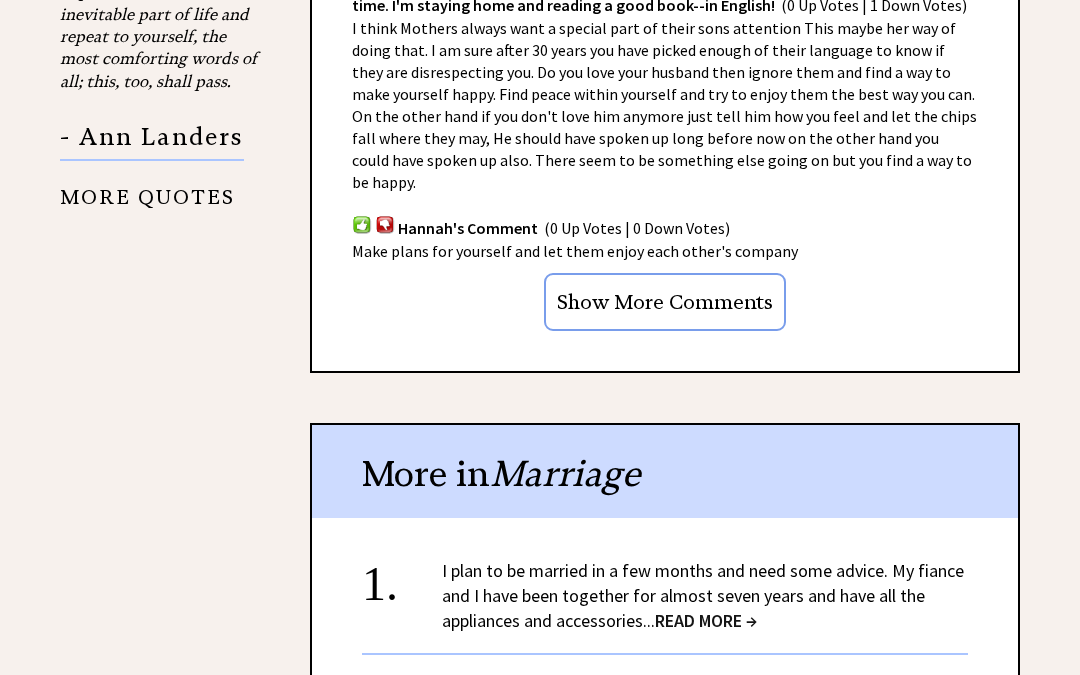 click on "Show More Comments" at bounding box center (665, 302) 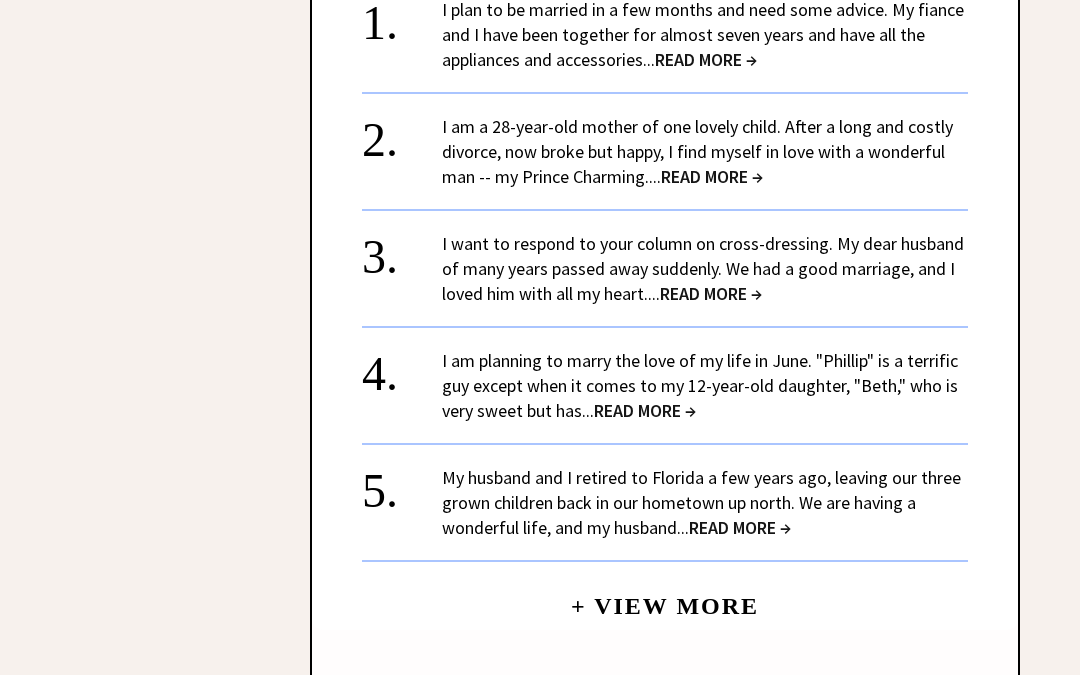 scroll, scrollTop: 2648, scrollLeft: 0, axis: vertical 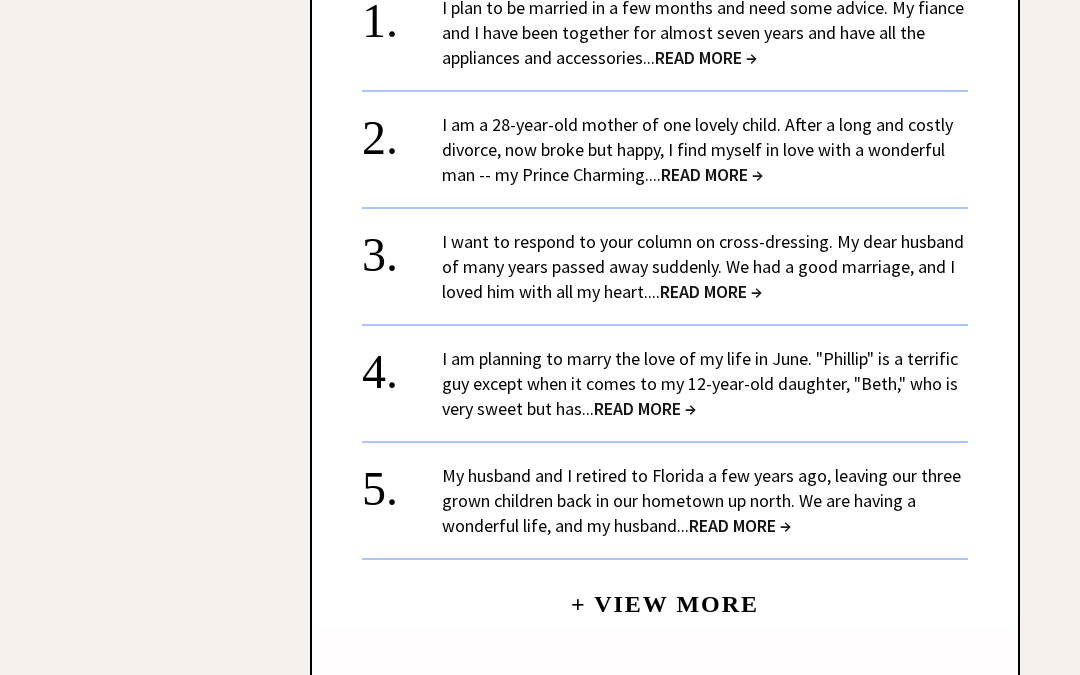 click on "+ View More" at bounding box center (665, 595) 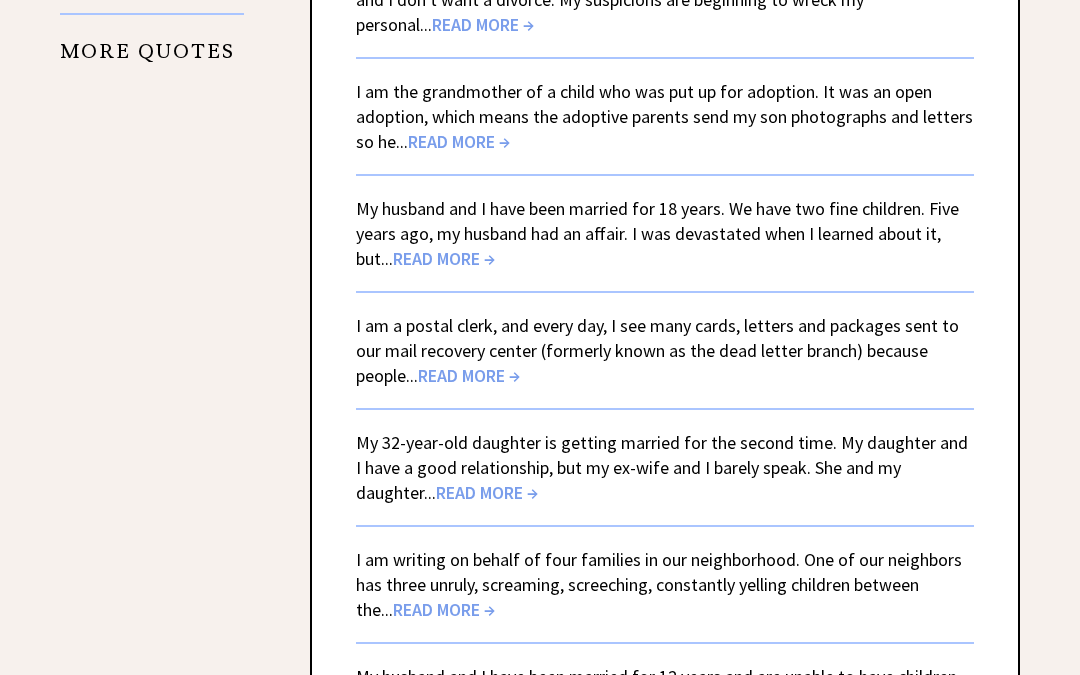 scroll, scrollTop: 2795, scrollLeft: 0, axis: vertical 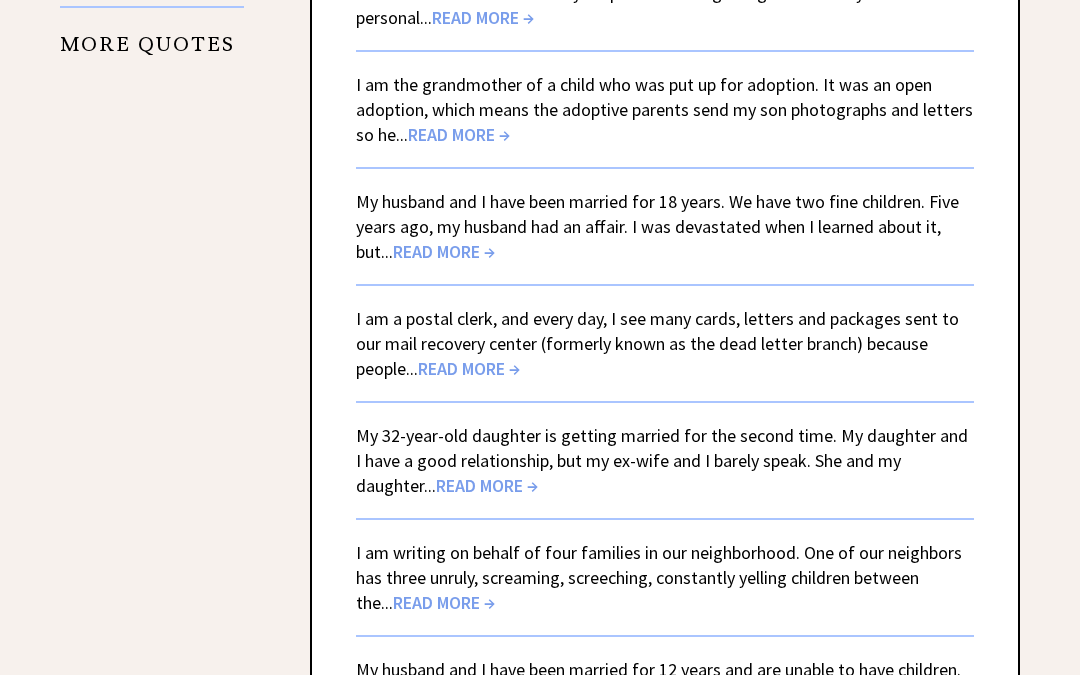 click on "READ MORE →" at bounding box center [444, 251] 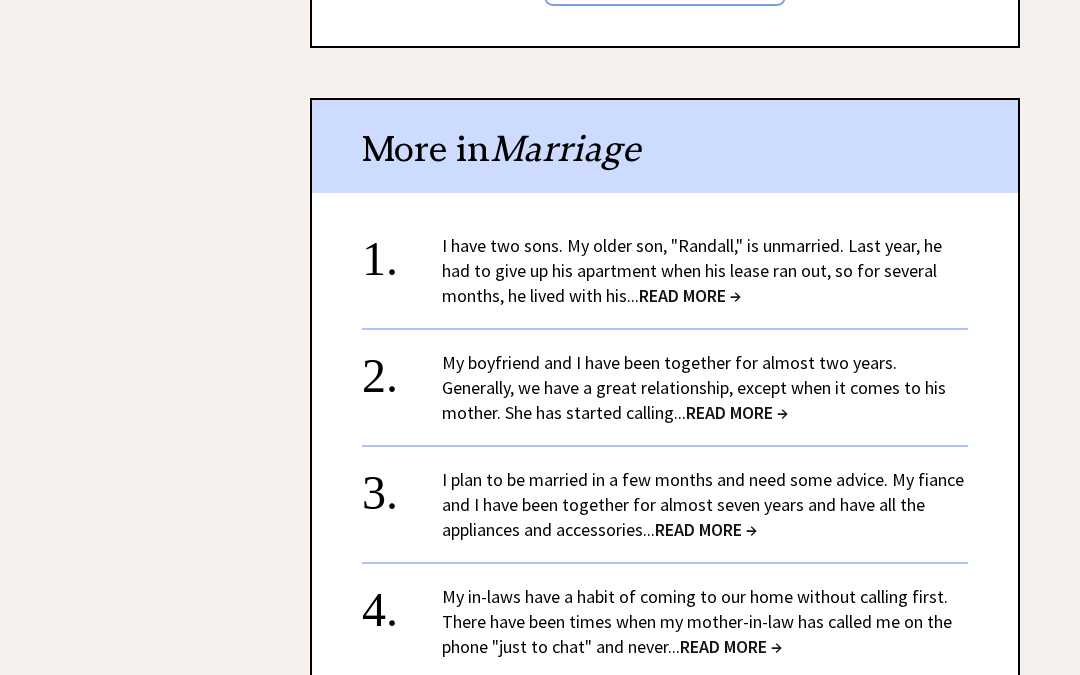 scroll, scrollTop: 2228, scrollLeft: 0, axis: vertical 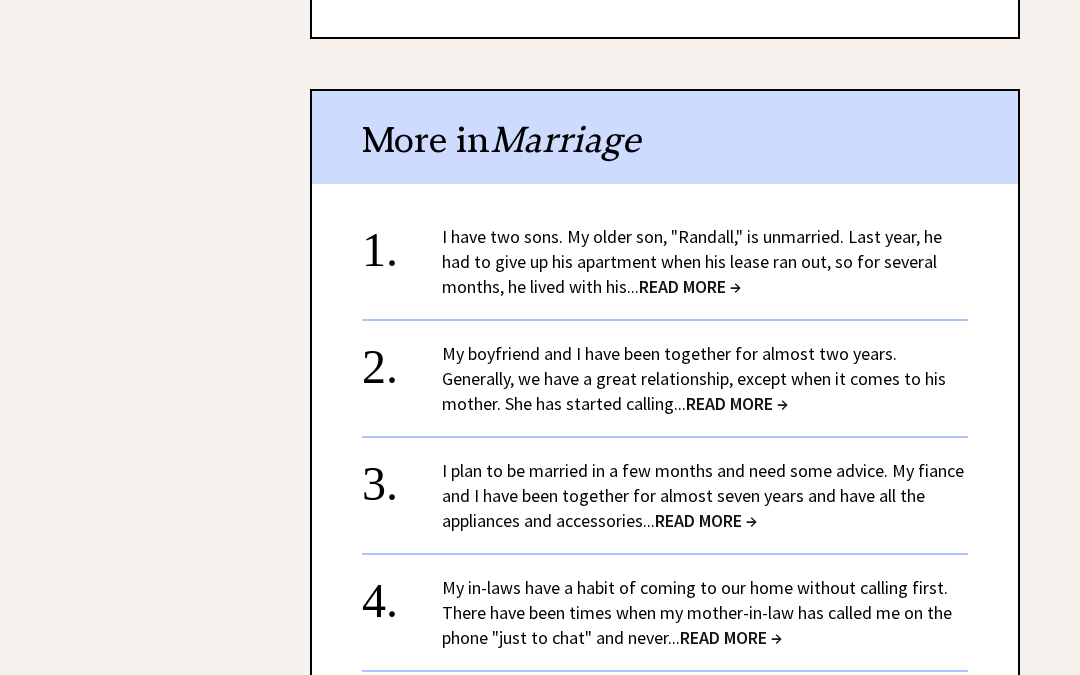 click on "READ MORE →" at bounding box center [737, 403] 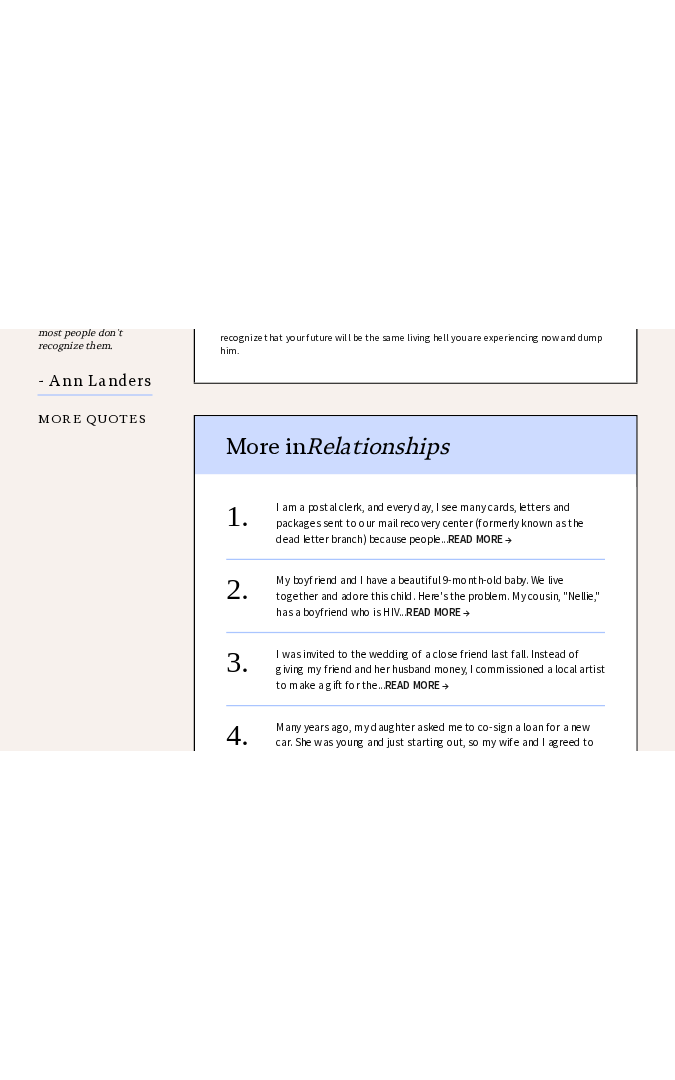 scroll, scrollTop: 1772, scrollLeft: 0, axis: vertical 